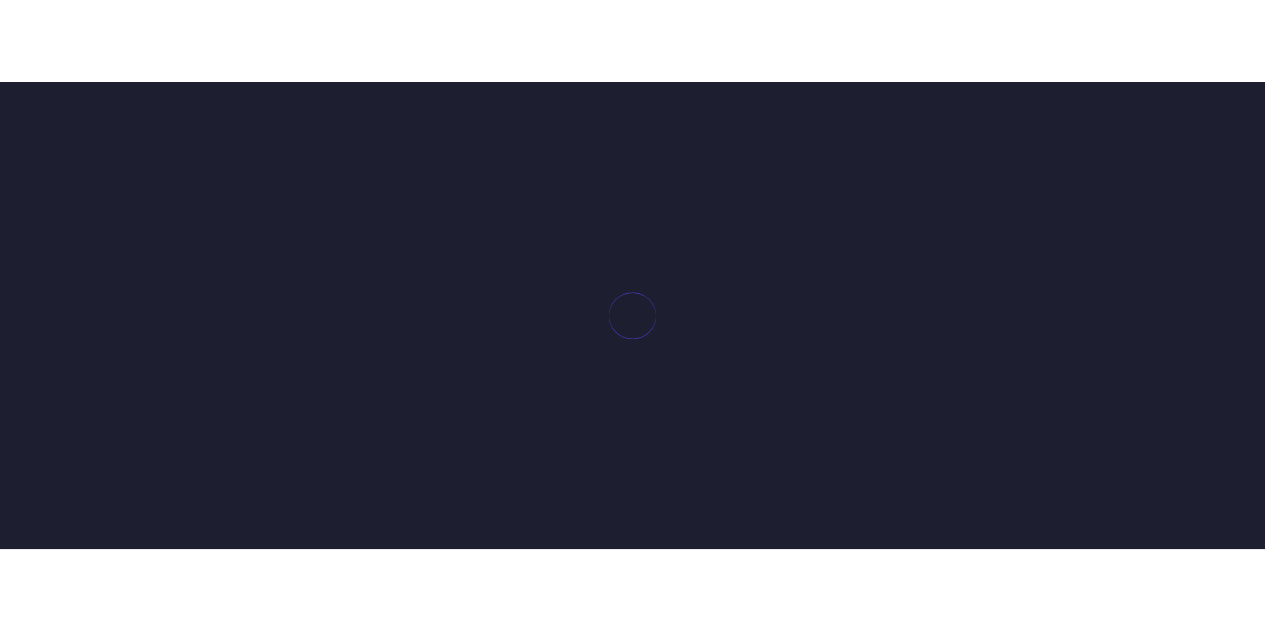 scroll, scrollTop: 0, scrollLeft: 0, axis: both 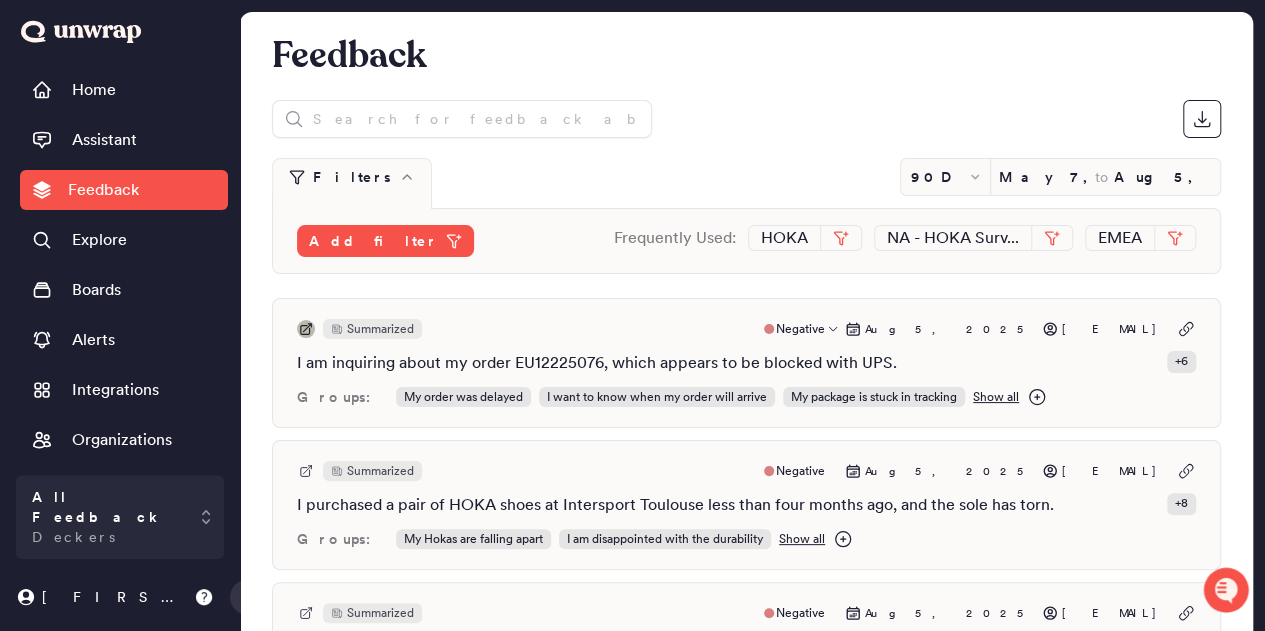 click 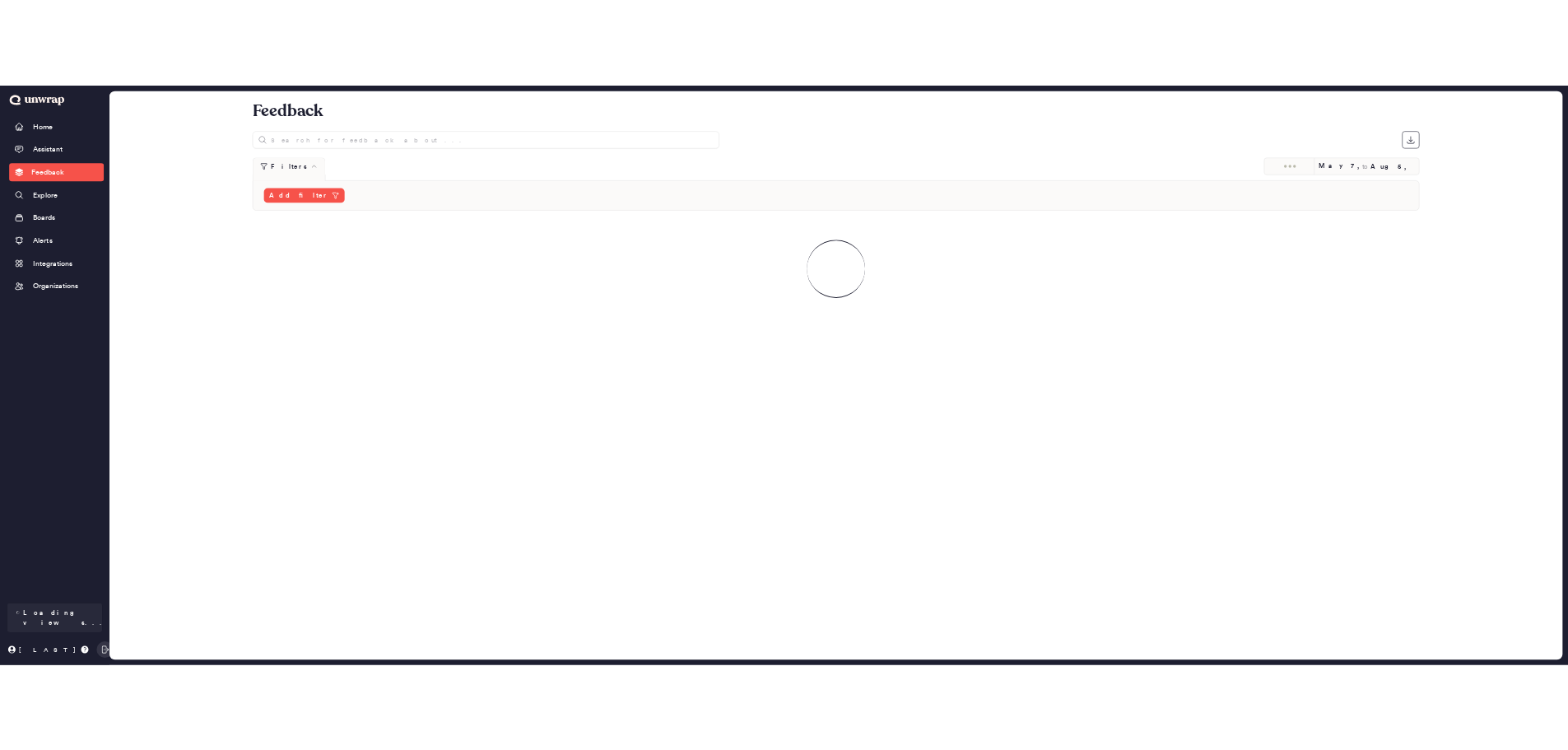 scroll, scrollTop: 0, scrollLeft: 0, axis: both 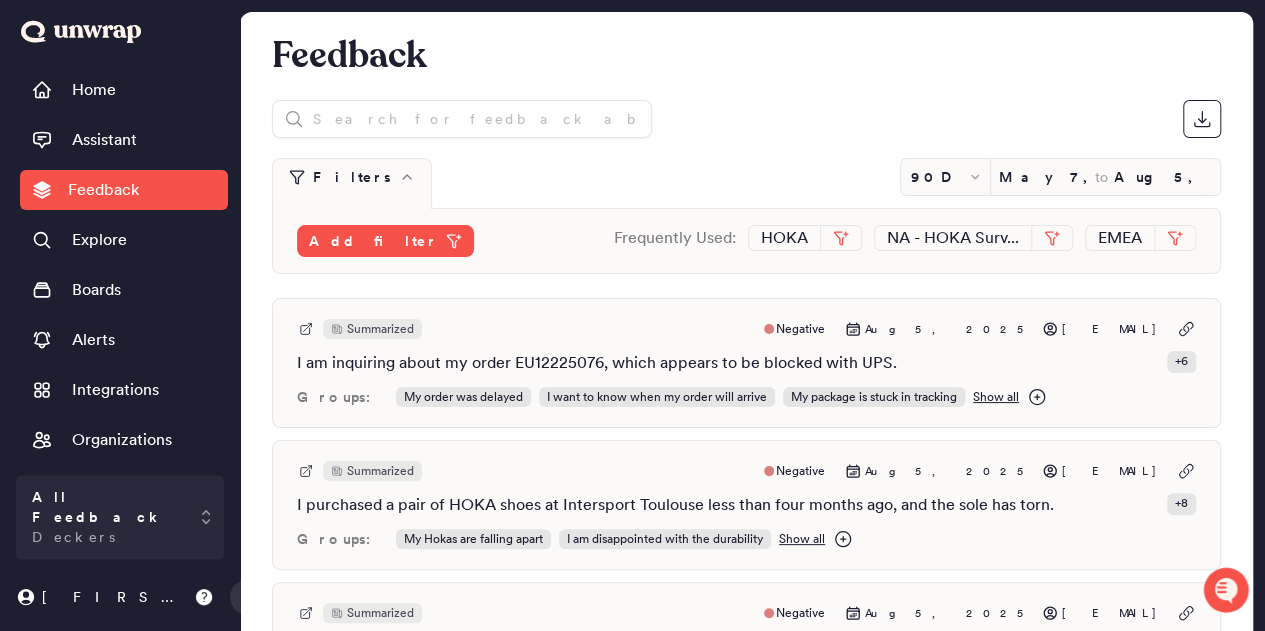 click on "Add filter Frequently Used: HOKA NA - HOKA Surv... EMEA" at bounding box center (746, 241) 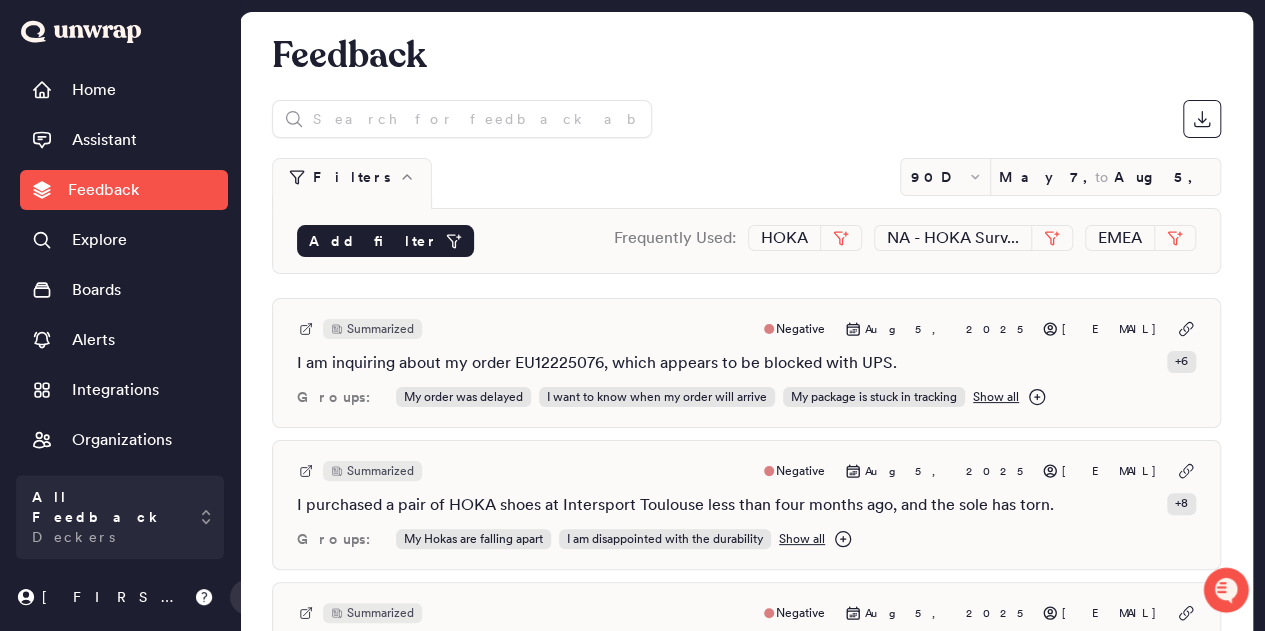 click on "Add filter" at bounding box center [373, 241] 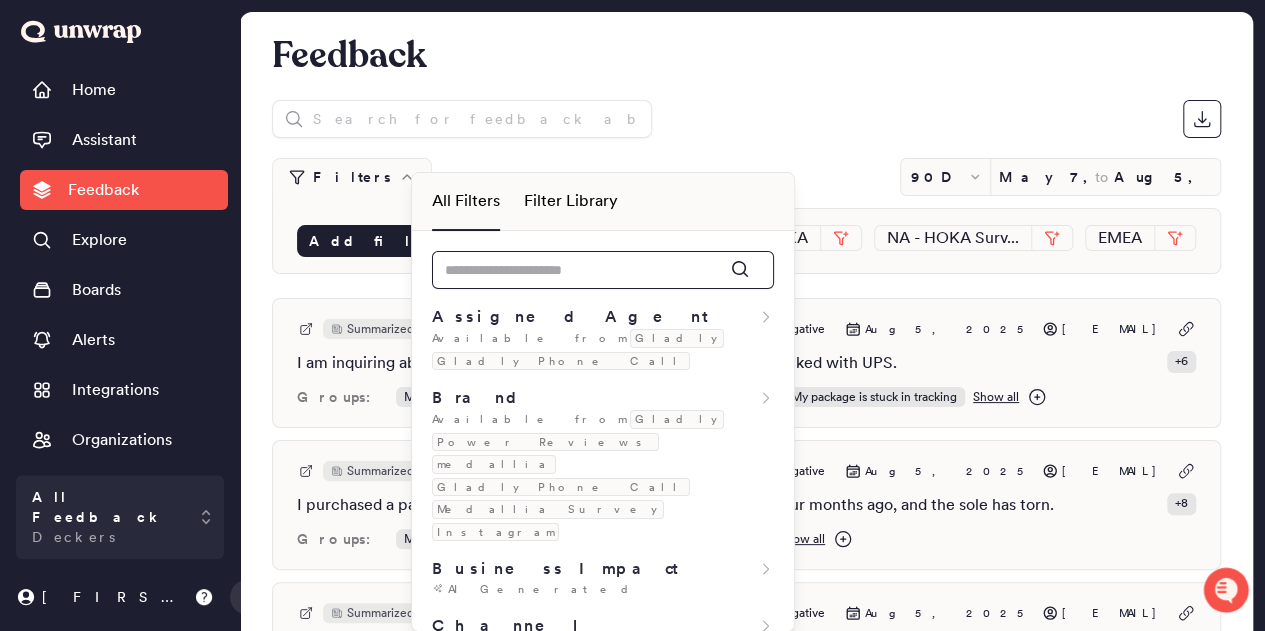 click at bounding box center [603, 270] 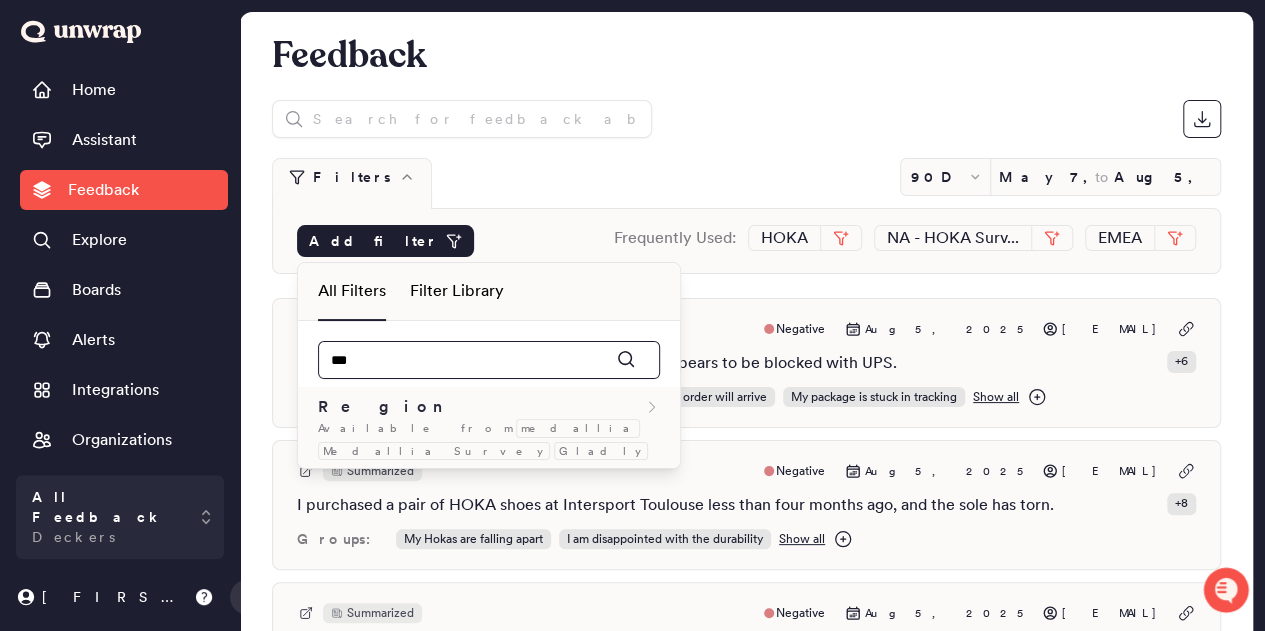 type on "***" 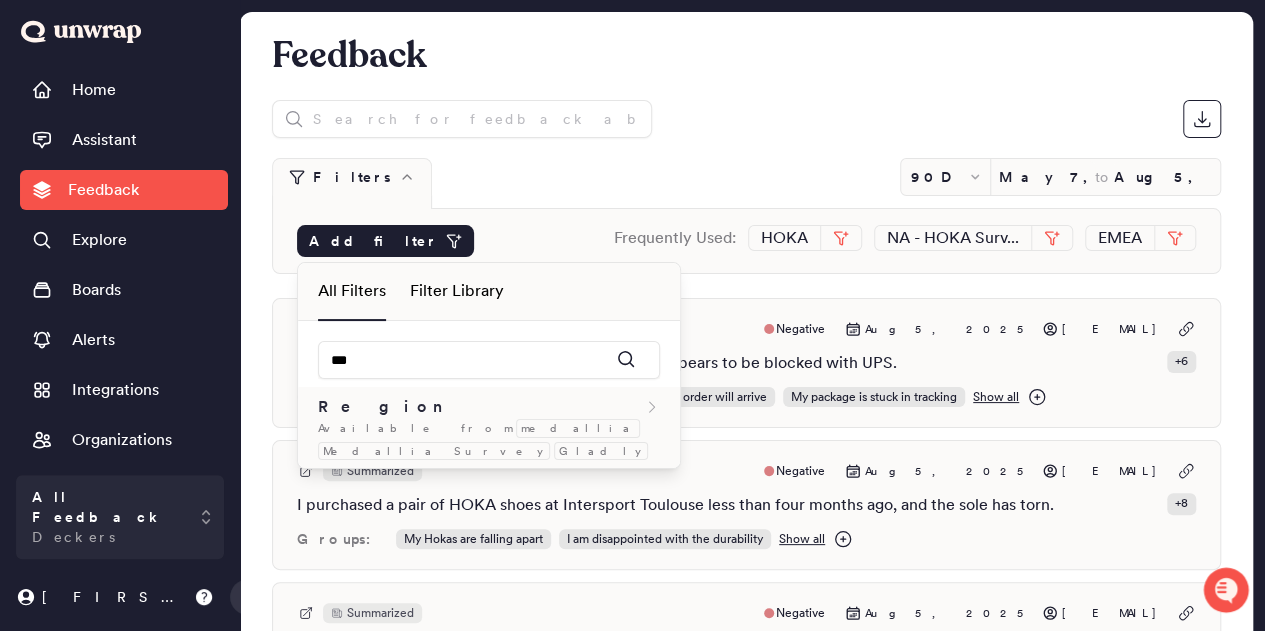 click on "Region" at bounding box center (489, 407) 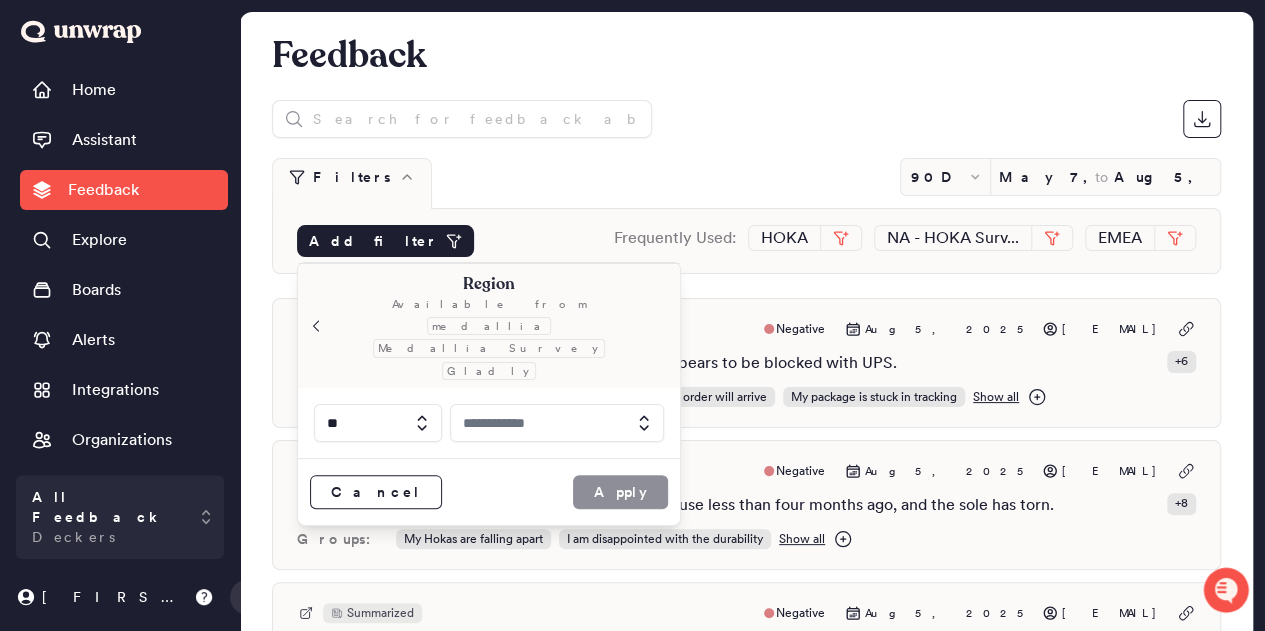 click at bounding box center (557, 423) 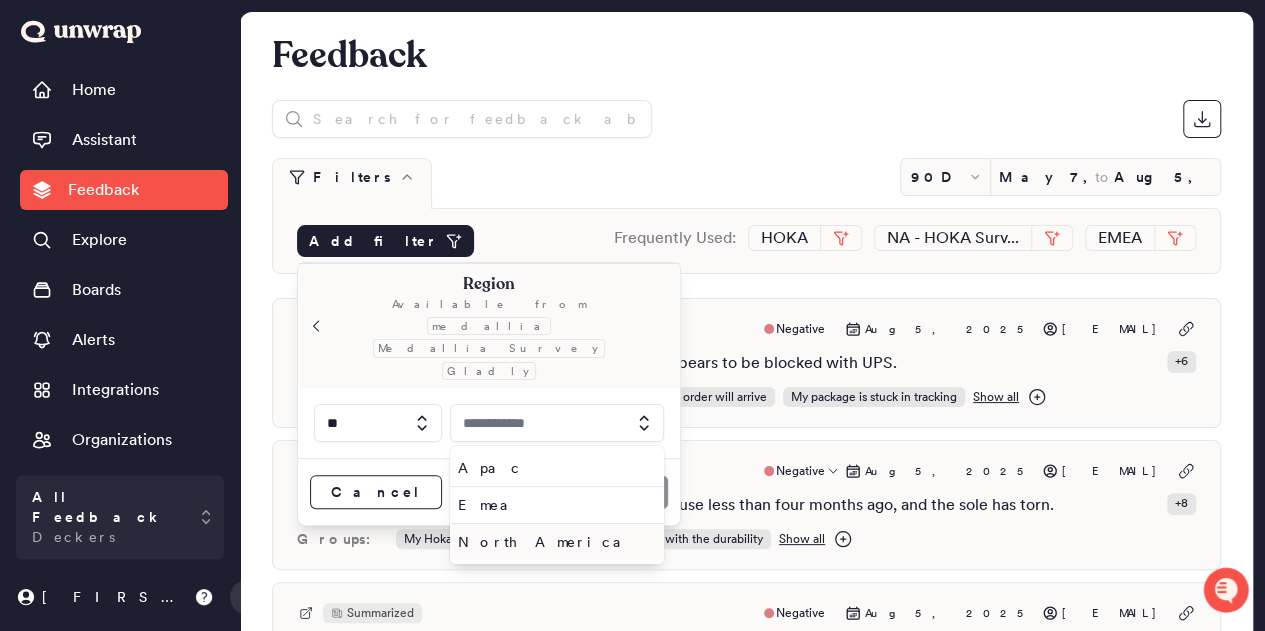 click on "North America" at bounding box center [553, 542] 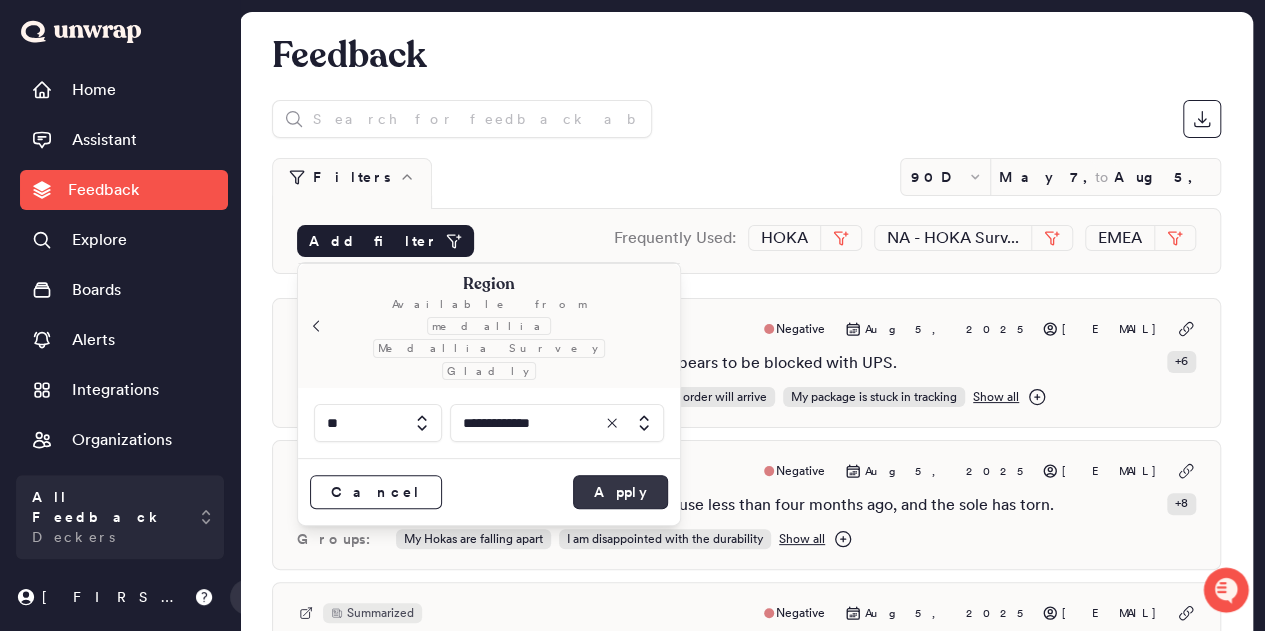 click on "Apply" at bounding box center [620, 492] 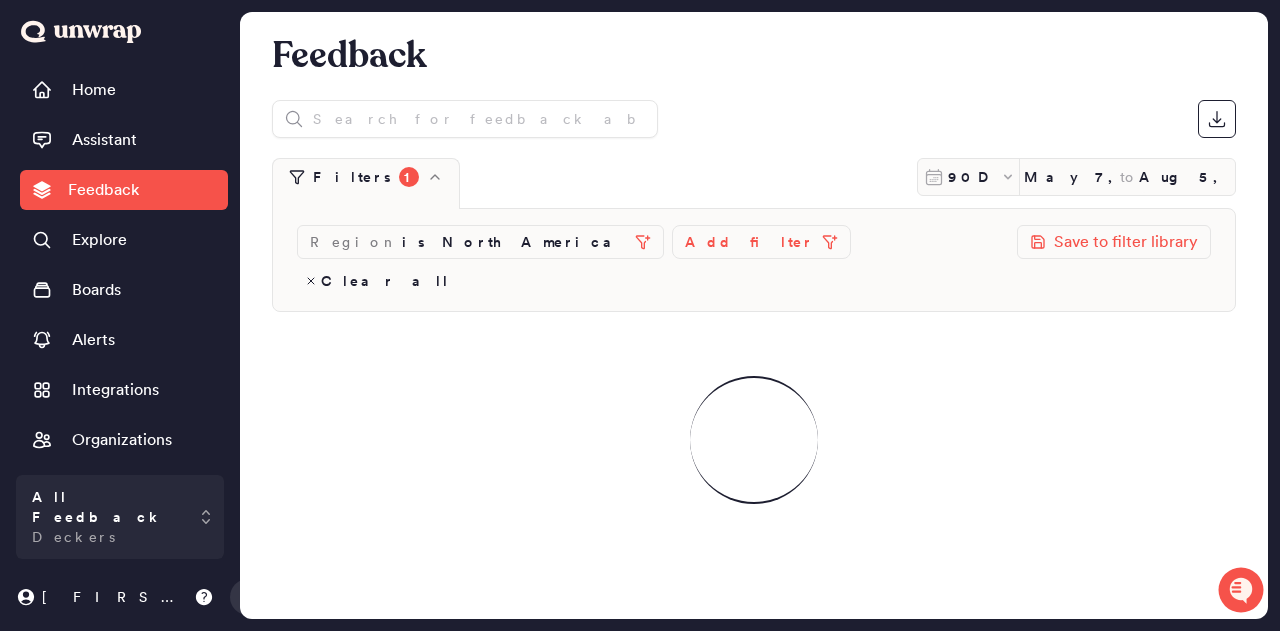 click on "Add filter" at bounding box center [749, 242] 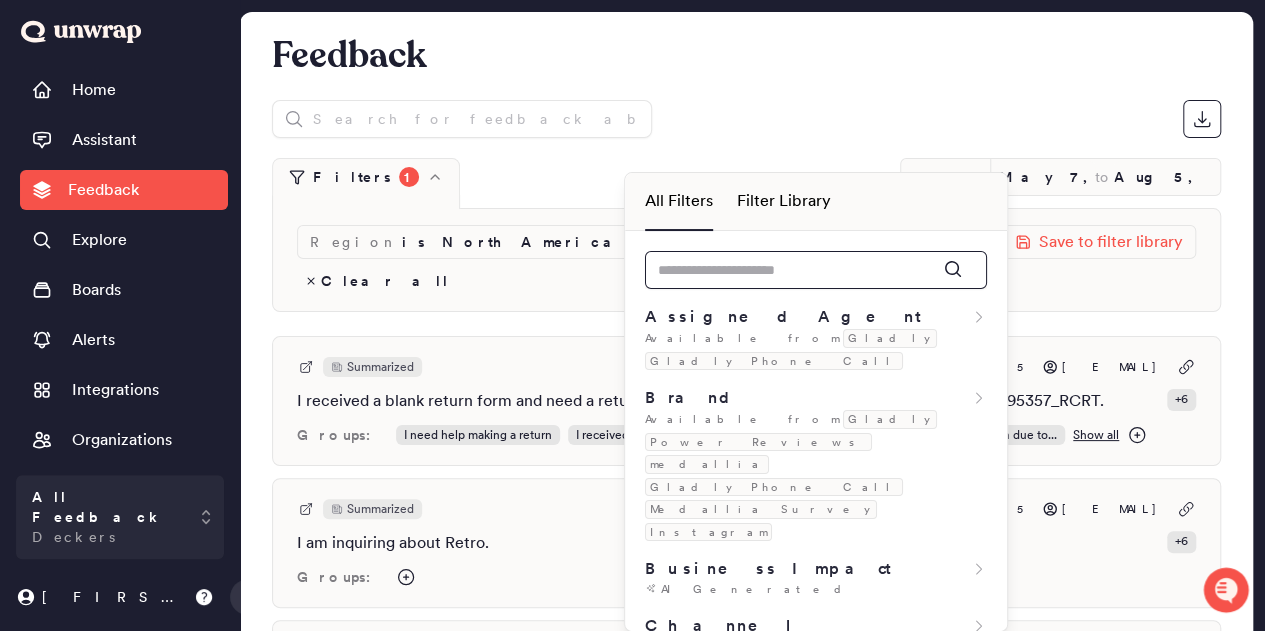 click at bounding box center [816, 270] 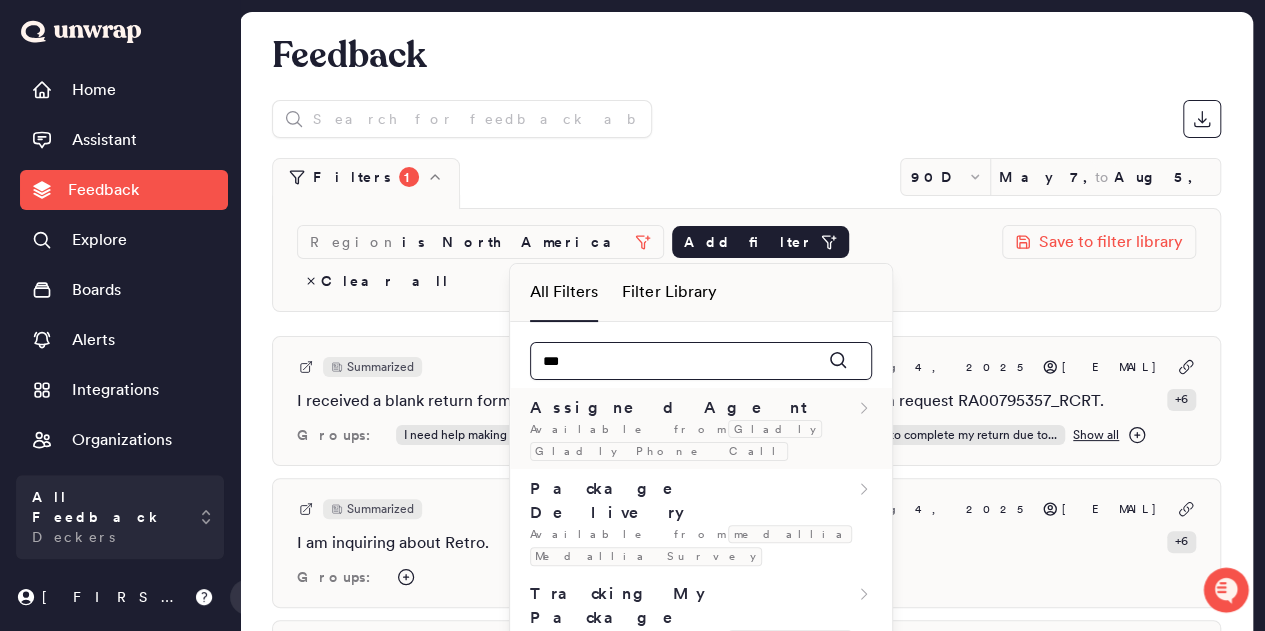 type on "***" 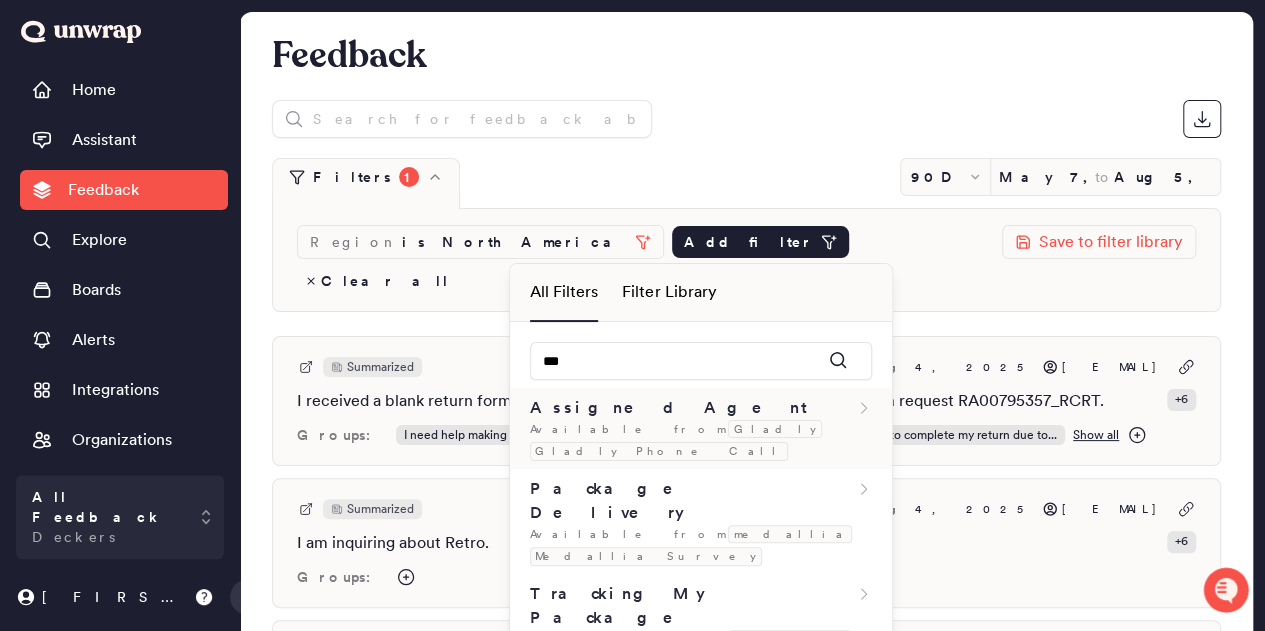 click on "Assigned Agent" at bounding box center (672, 408) 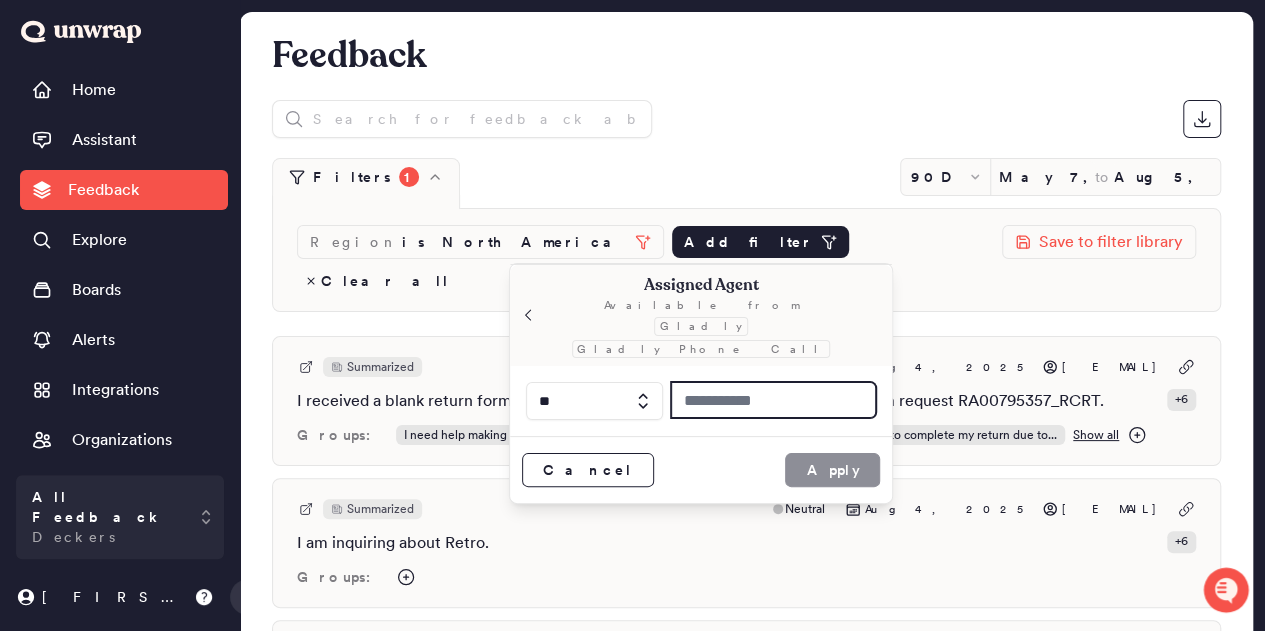click at bounding box center [774, 400] 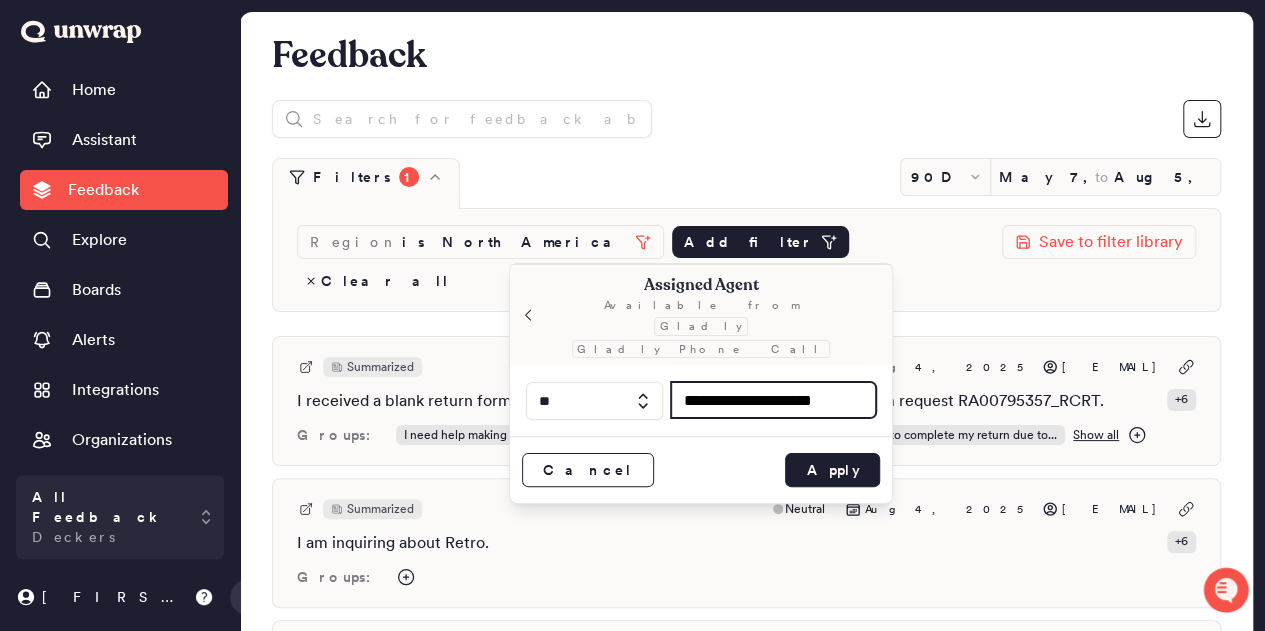 scroll, scrollTop: 0, scrollLeft: 2, axis: horizontal 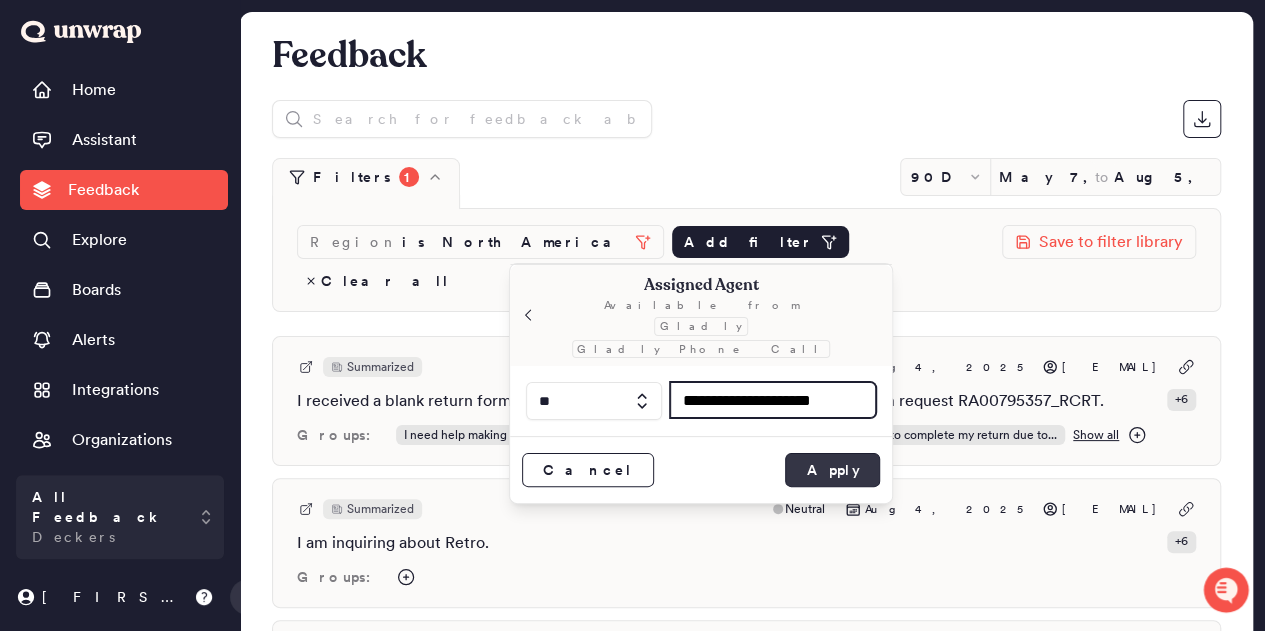 type on "**********" 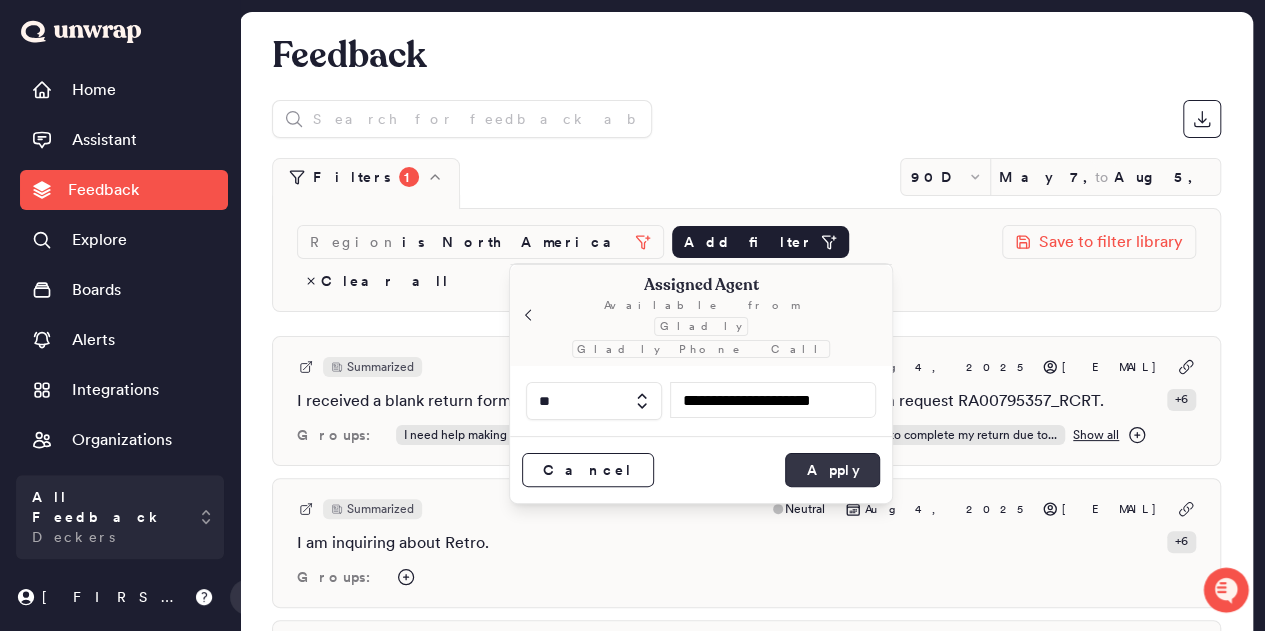 scroll, scrollTop: 0, scrollLeft: 0, axis: both 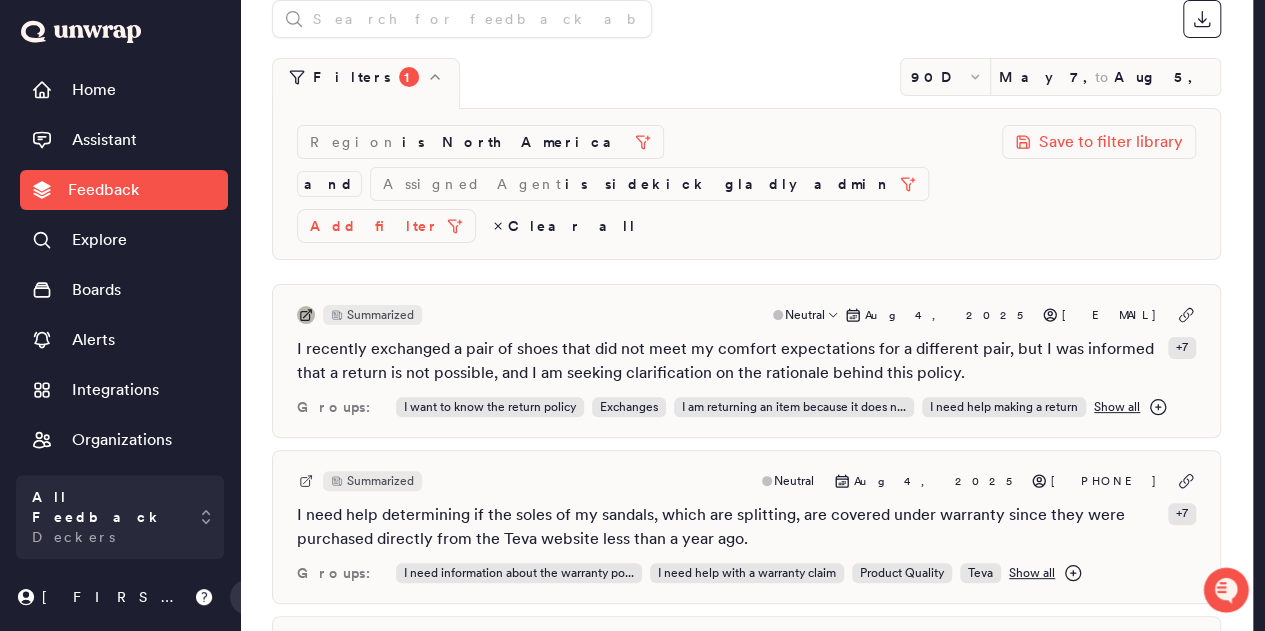 click 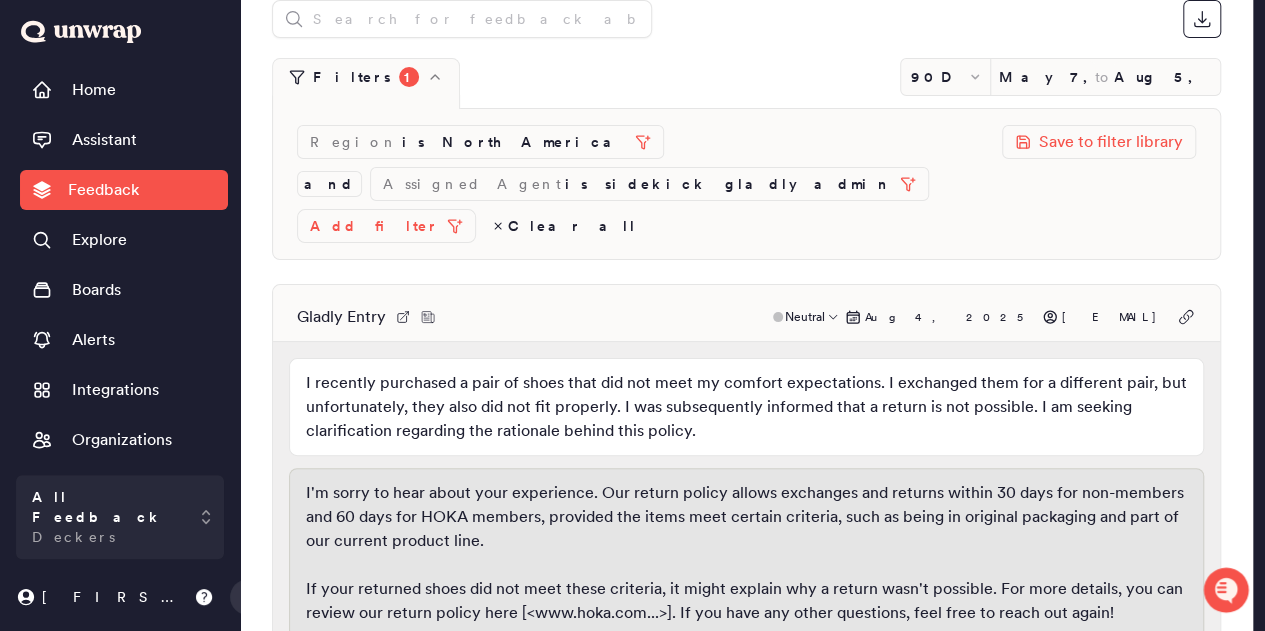click on "Filters 1 90D [DATE] to [DATE] Region is North America and Assigned Agent is sidekick gladly admin Add filter Clear all Save to filter library Gladly Entry Neutral [DATE] [EMAIL] I recently purchased a pair of shoes that did not meet my comfort expectations. I exchanged them for a different pair, but unfortunately, they also did not fit properly. I was subsequently informed that a return is not possible. I am seeking clarification regarding the rationale behind this policy. I'm sorry to hear about your experience. Our return policy allows exchanges and returns within 30 days for non-members and 60 days for HOKA members, provided the items meet certain criteria, such as being in original packaging and part of our current product line.
If your returned shoes did not meet these criteria, it might explain why a return wasn't possible. For more details, you can review our return policy here [URL]. If you have any other questions, feel free to reach out again! :" at bounding box center (746, 4280) 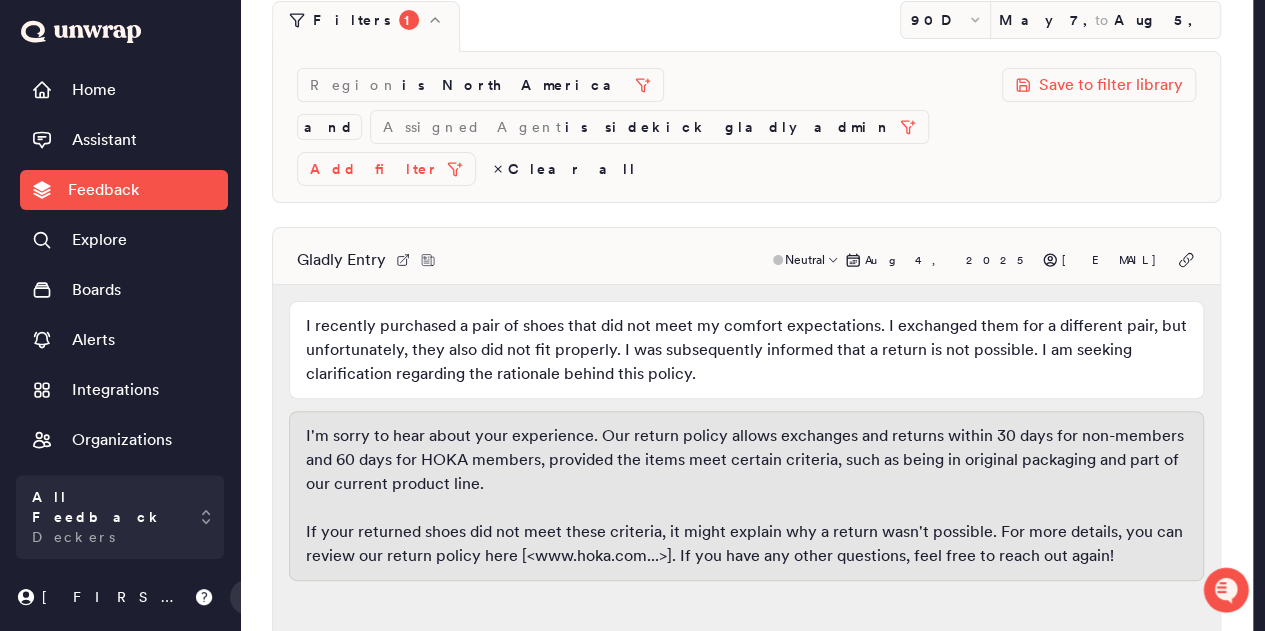 scroll, scrollTop: 100, scrollLeft: 0, axis: vertical 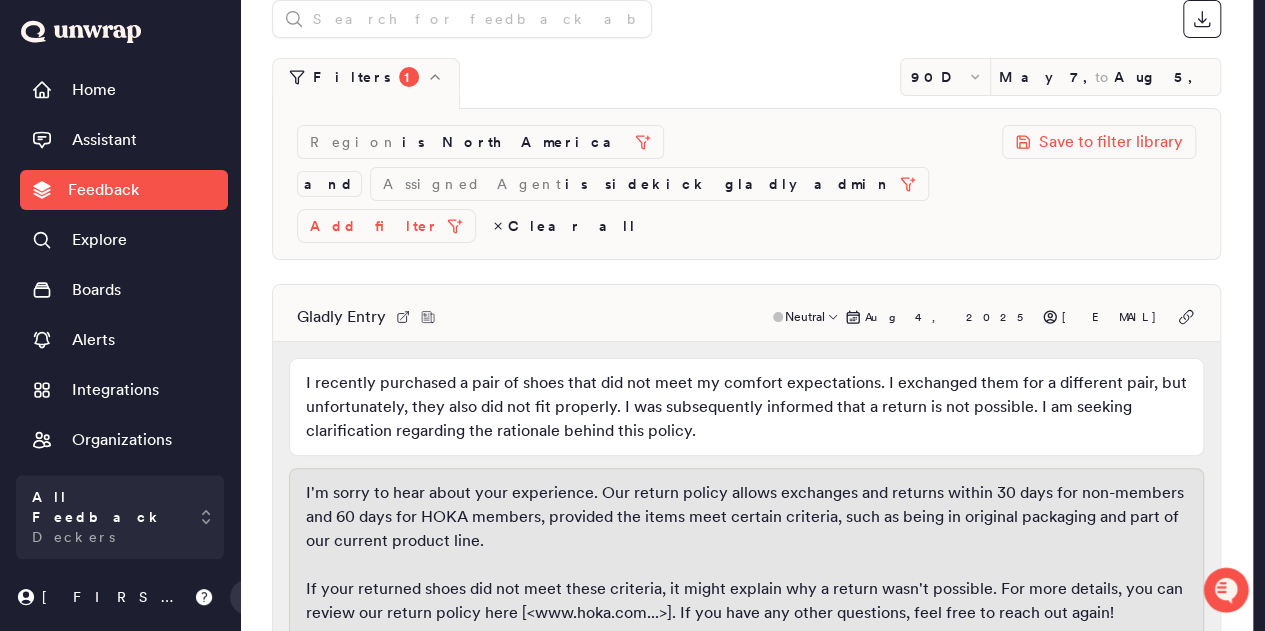 click on "I recently purchased a pair of shoes that did not meet my comfort expectations. I exchanged them for a different pair, but unfortunately, they also did not fit properly. I was subsequently informed that a return is not possible. I am seeking clarification regarding the rationale behind this policy." at bounding box center (746, 407) 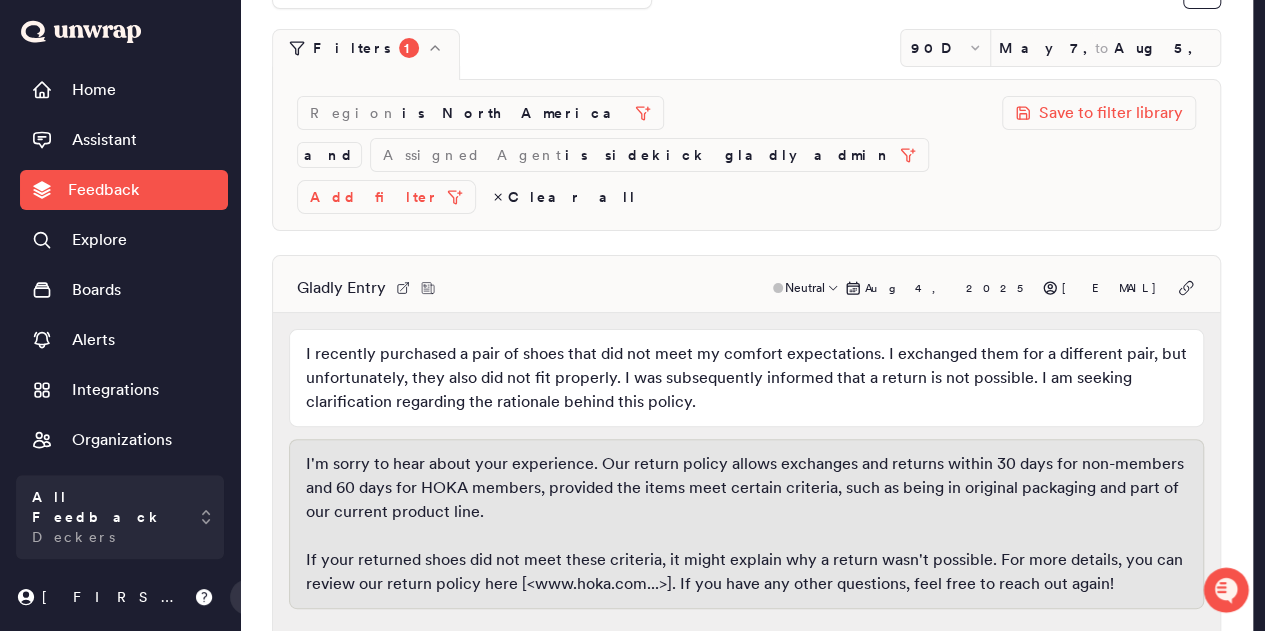 scroll, scrollTop: 200, scrollLeft: 0, axis: vertical 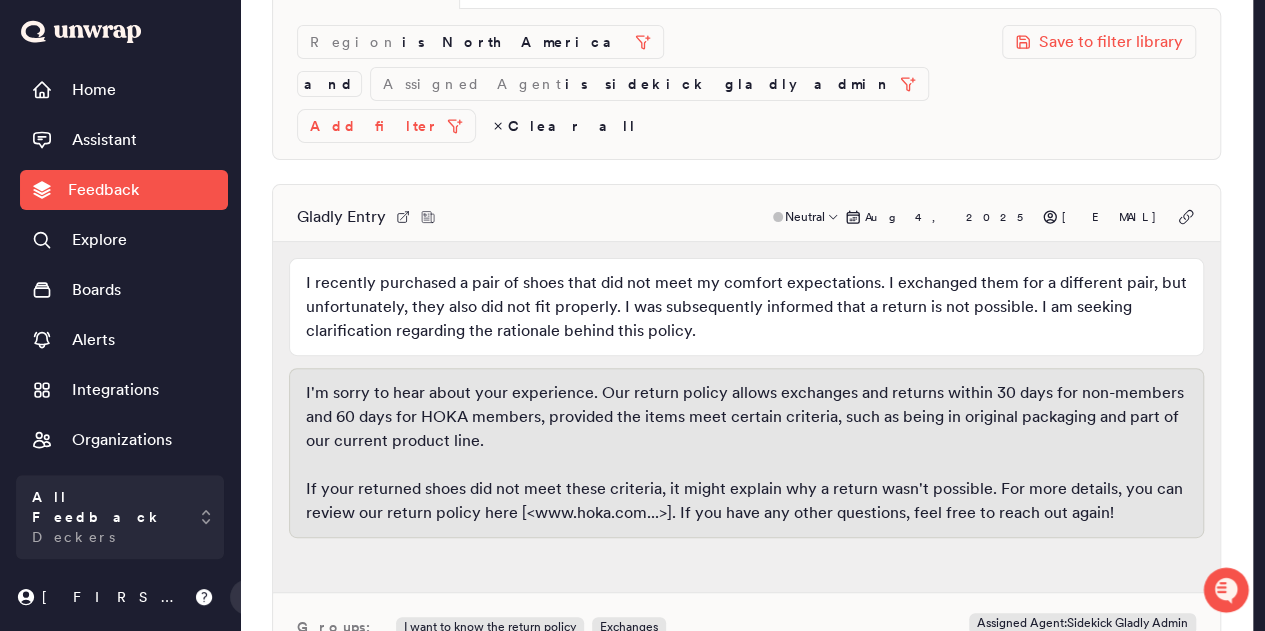 click on "I recently purchased a pair of shoes that did not meet my comfort expectations. I exchanged them for a different pair, but unfortunately, they also did not fit properly. I was subsequently informed that a return is not possible. I am seeking clarification regarding the rationale behind this policy." at bounding box center [746, 307] 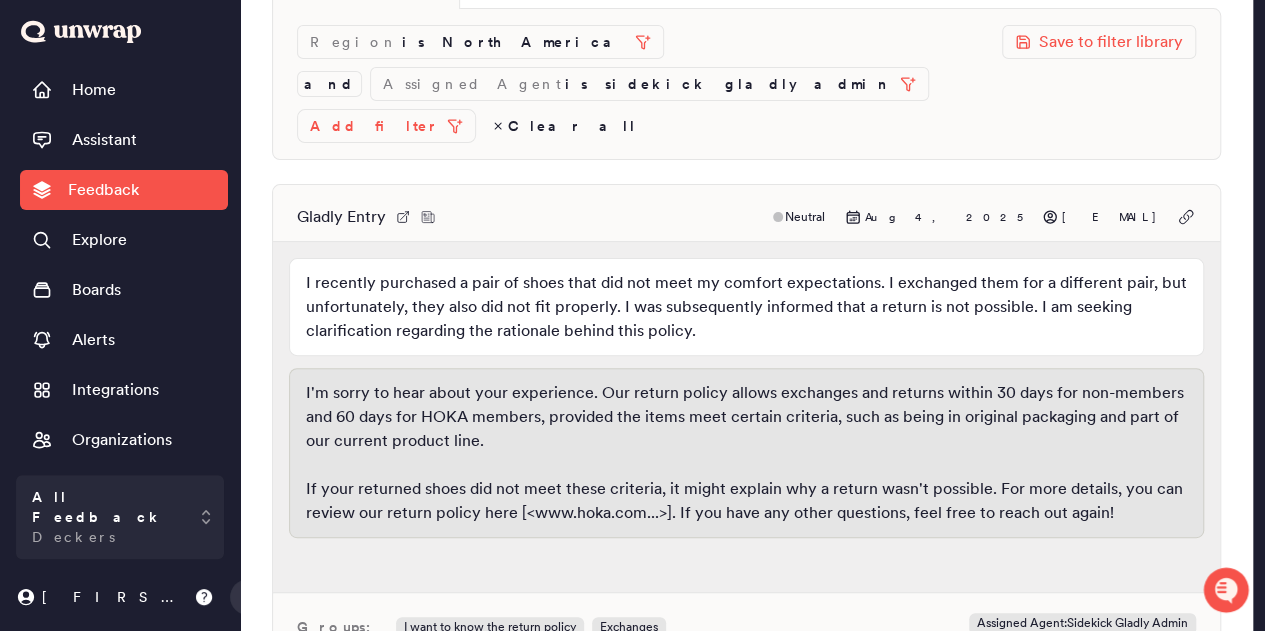 click on "Groups: I want to know the return policy Exchanges I am returning an item because it does n... I need help making a return Show all Assigned Agent : Sidekick Gladly Admin Inbox Name : Message Automation + 5" at bounding box center (746, 639) 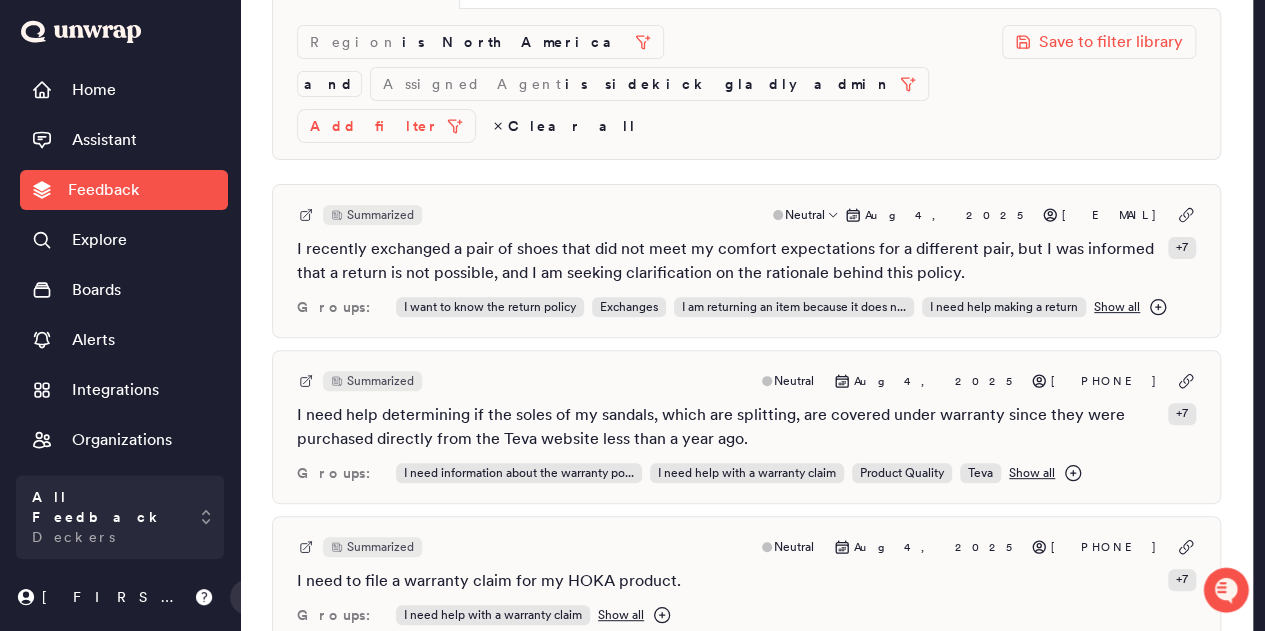 click on "I recently exchanged a pair of shoes that did not meet my comfort expectations for a different pair, but I was informed that a return is not possible, and I am seeking clarification on the rationale behind this policy." at bounding box center (728, 261) 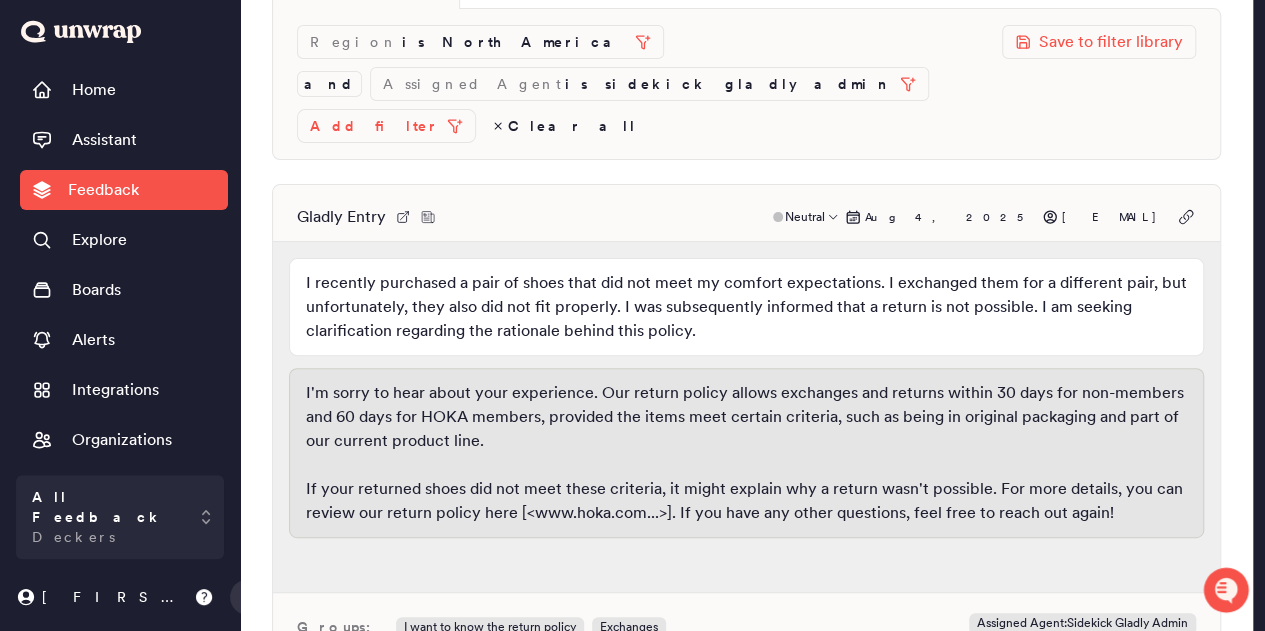 scroll, scrollTop: 300, scrollLeft: 0, axis: vertical 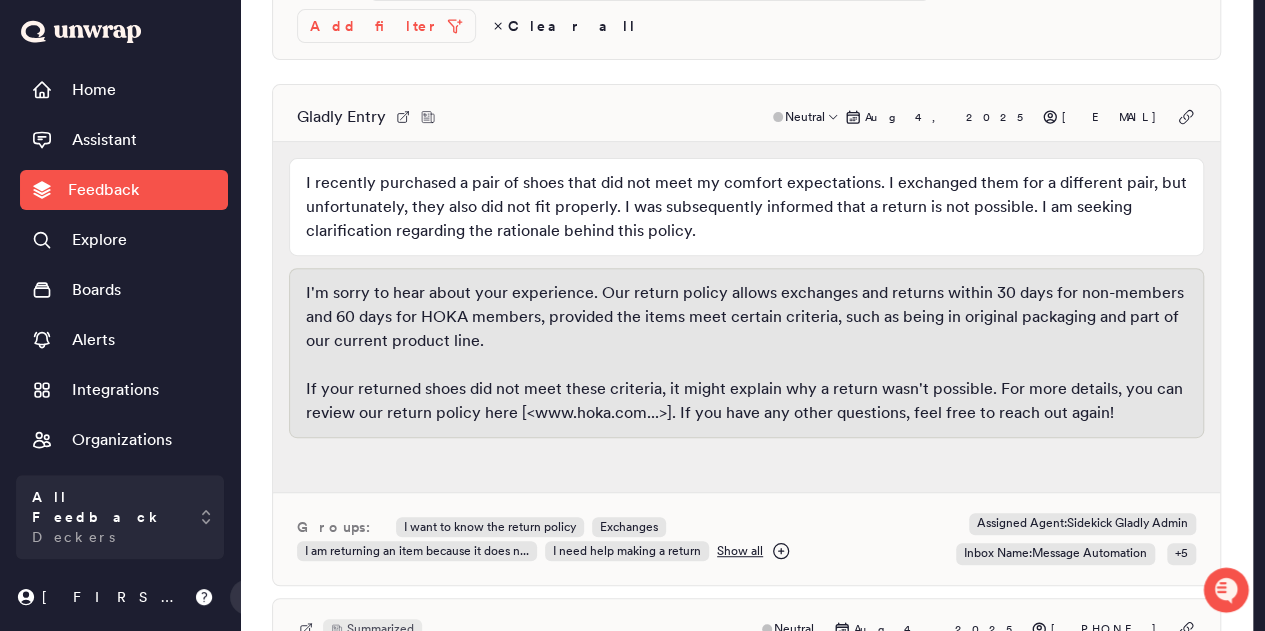 click on "I recently purchased a pair of shoes that did not meet my comfort expectations. I exchanged them for a different pair, but unfortunately, they also did not fit properly. I was subsequently informed that a return is not possible. I am seeking clarification regarding the rationale behind this policy." at bounding box center [746, 207] 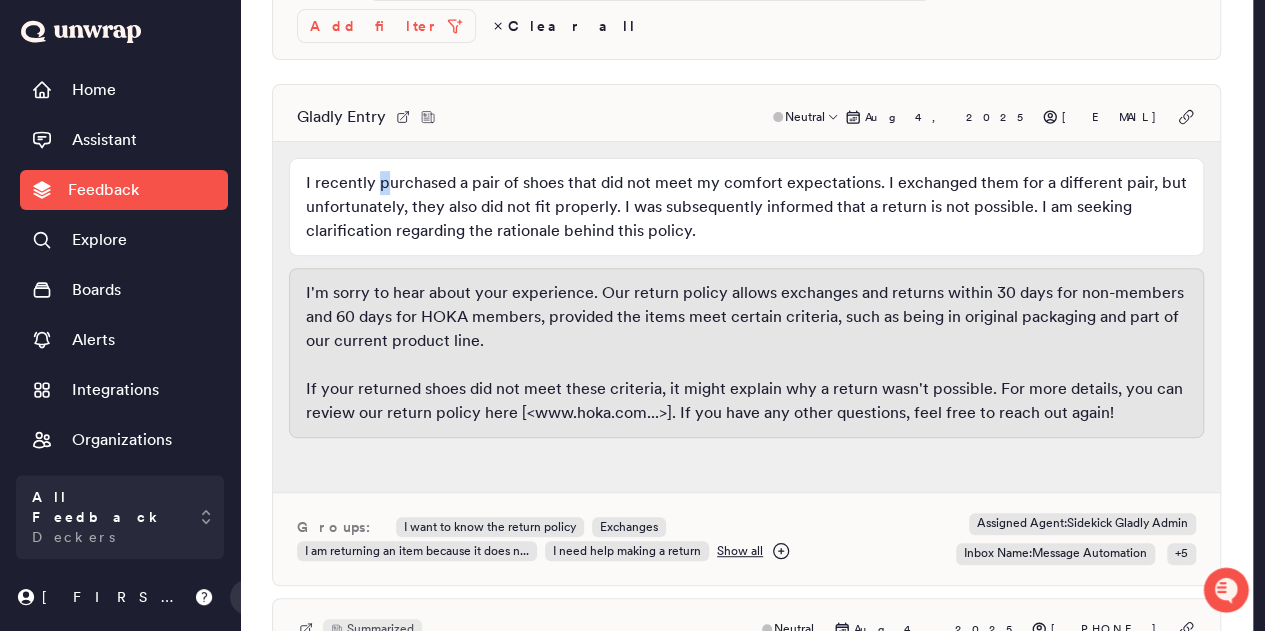 click on "I recently purchased a pair of shoes that did not meet my comfort expectations. I exchanged them for a different pair, but unfortunately, they also did not fit properly. I was subsequently informed that a return is not possible. I am seeking clarification regarding the rationale behind this policy." at bounding box center [746, 207] 